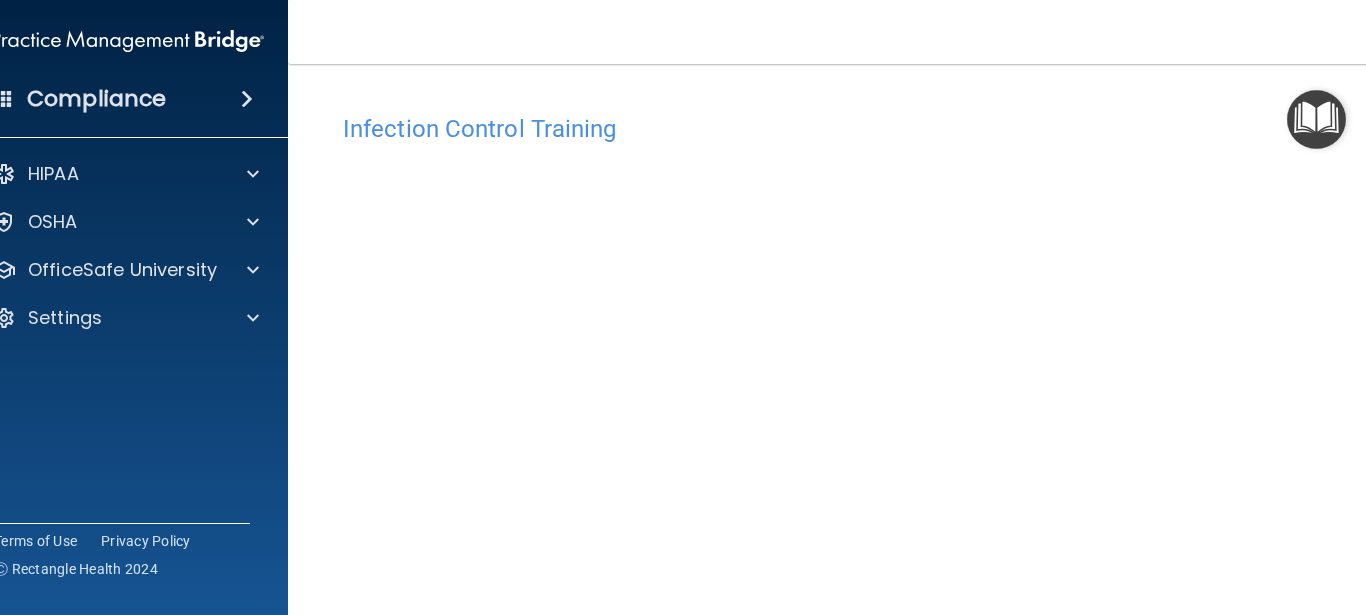 scroll, scrollTop: 0, scrollLeft: 0, axis: both 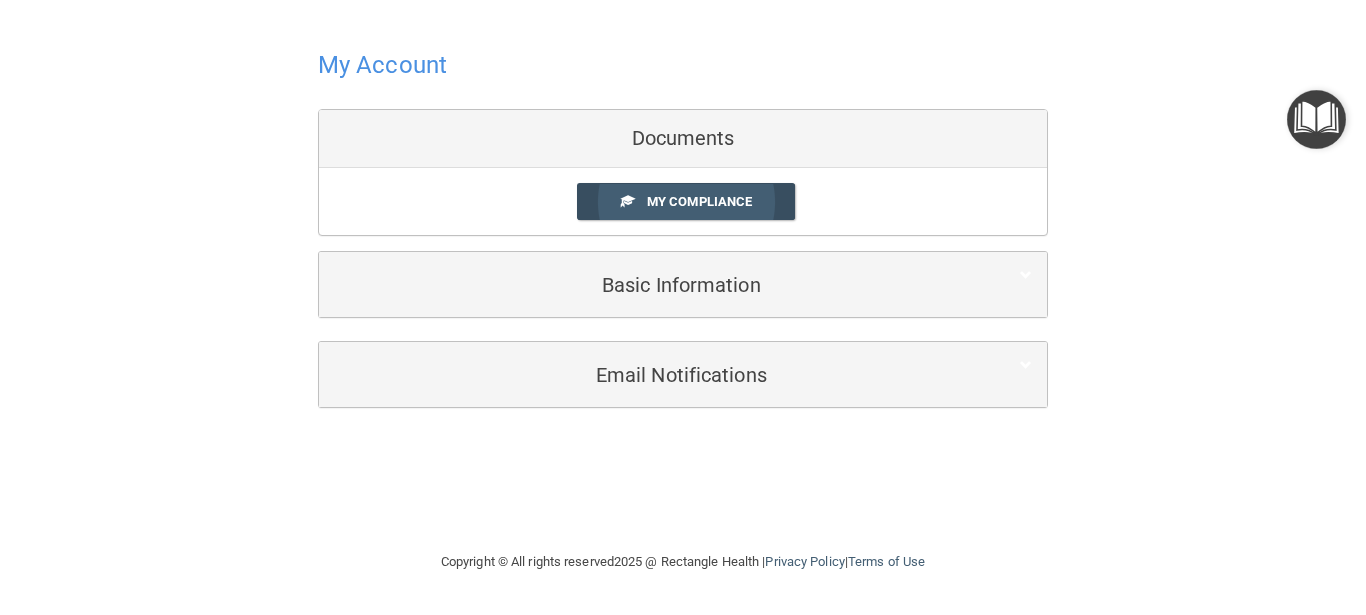 click on "My Compliance" at bounding box center [699, 201] 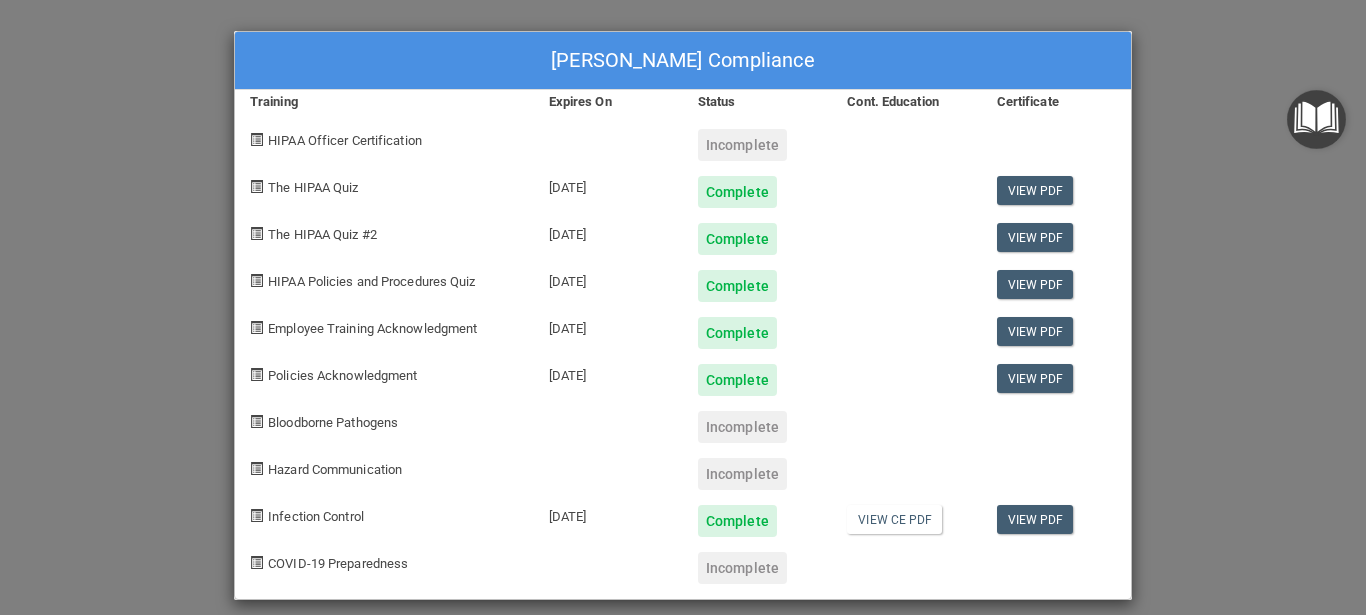 scroll, scrollTop: 16, scrollLeft: 0, axis: vertical 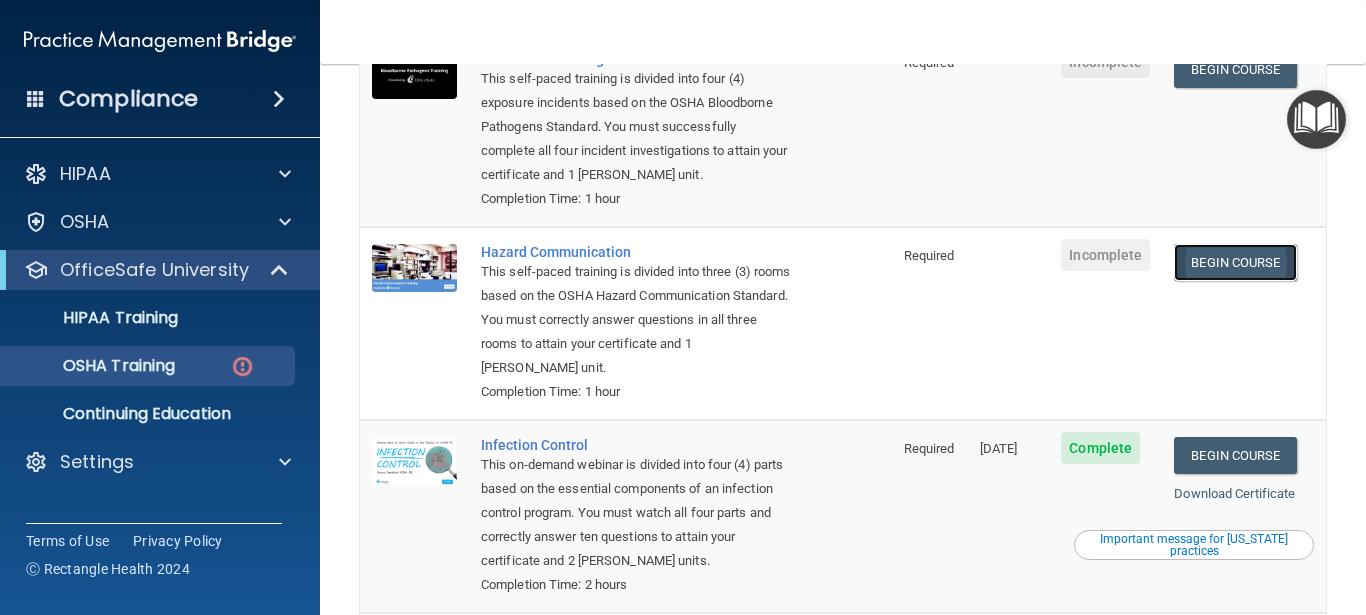 click on "Begin Course" at bounding box center (1235, 262) 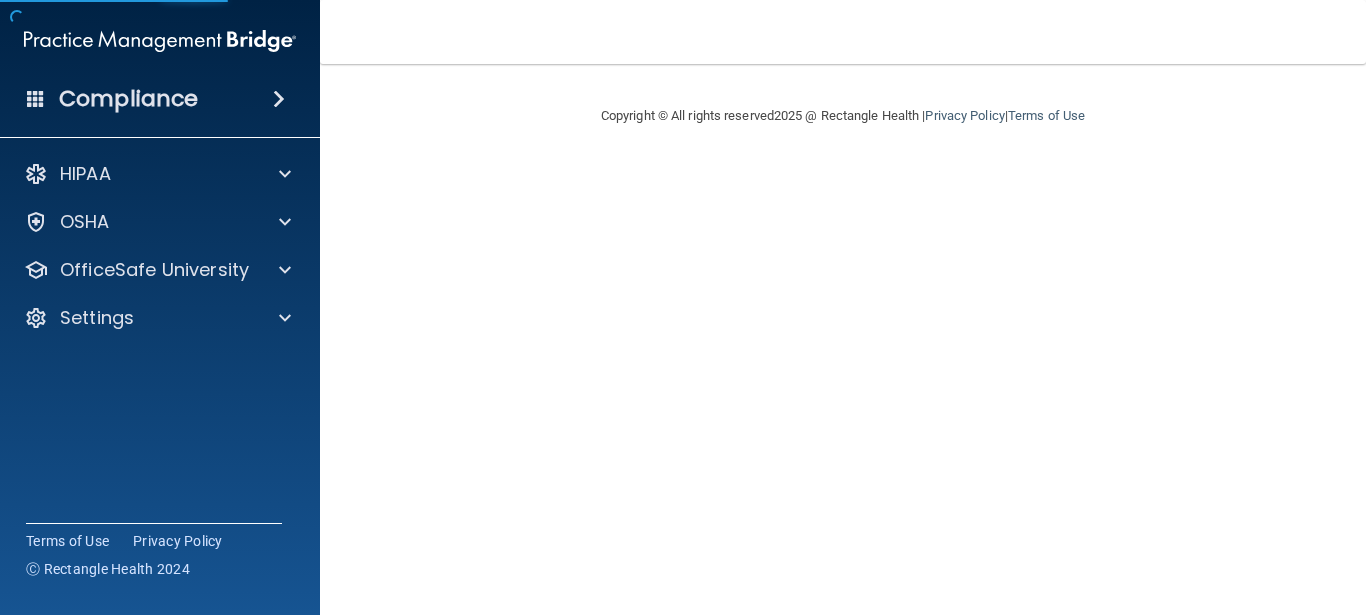 scroll, scrollTop: 0, scrollLeft: 0, axis: both 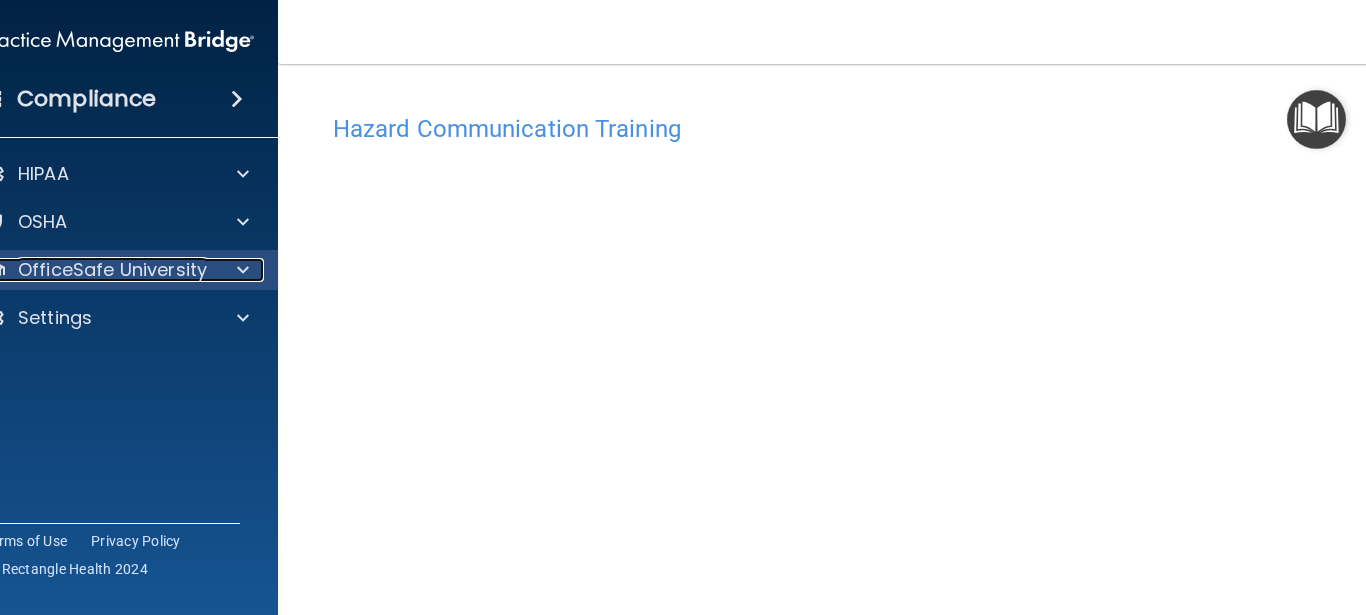 click at bounding box center (243, 270) 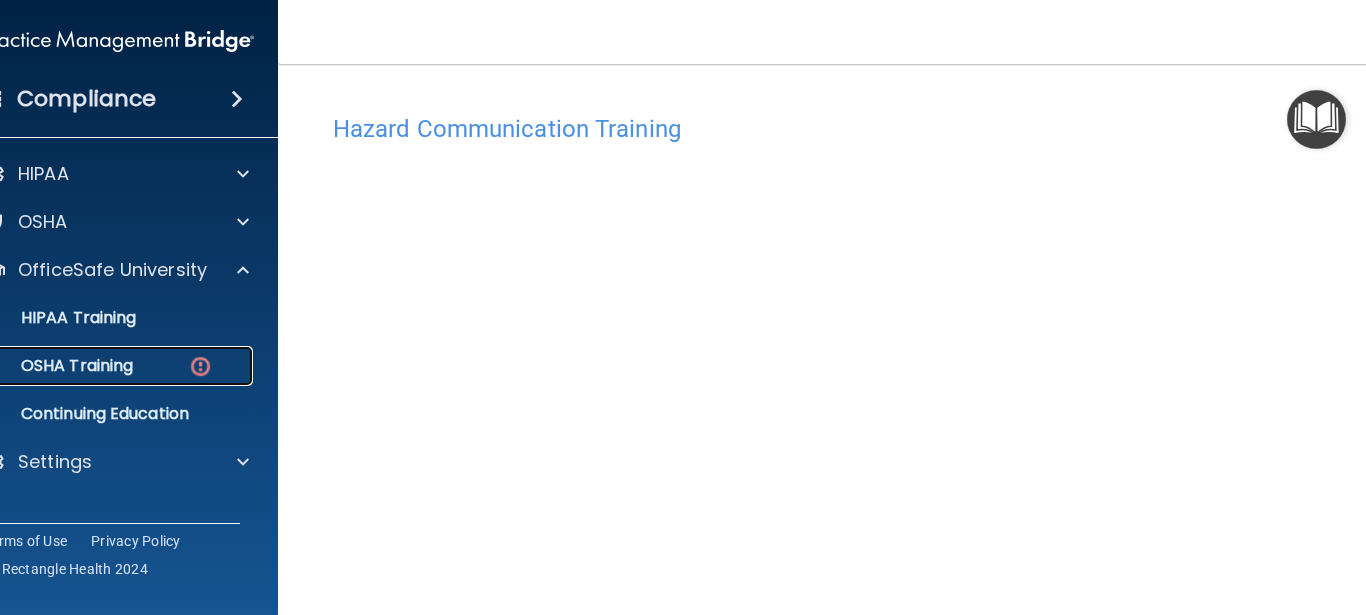 click on "OSHA Training" at bounding box center [52, 366] 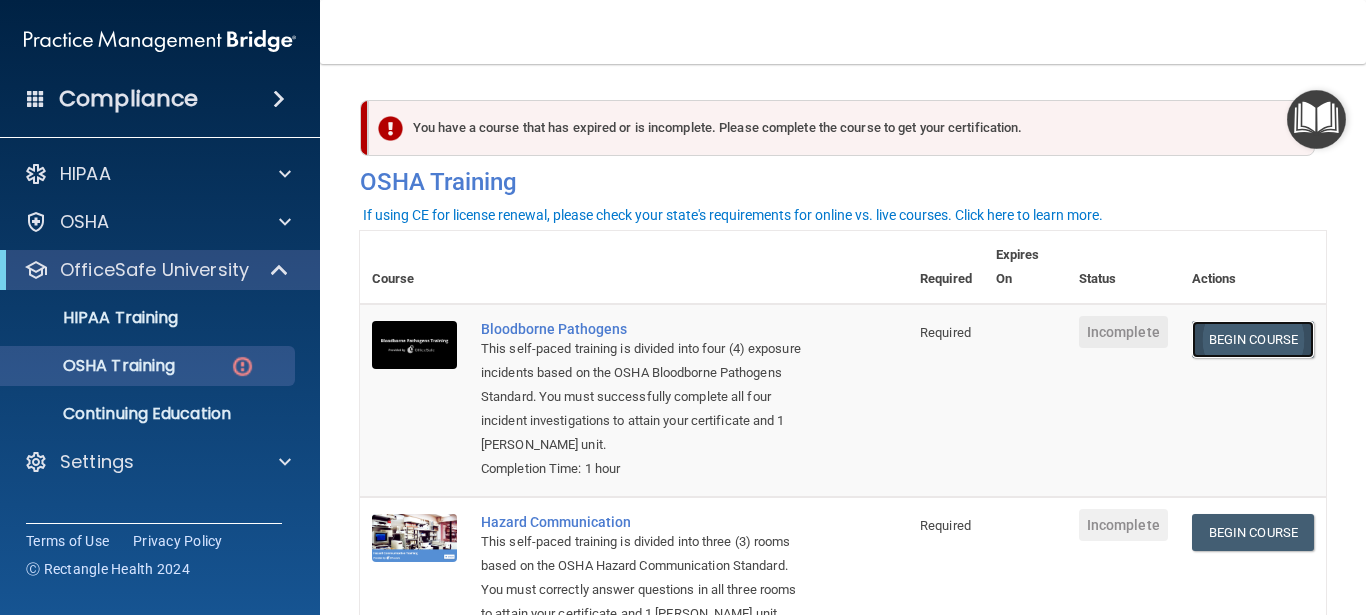 click on "Begin Course" at bounding box center (1253, 339) 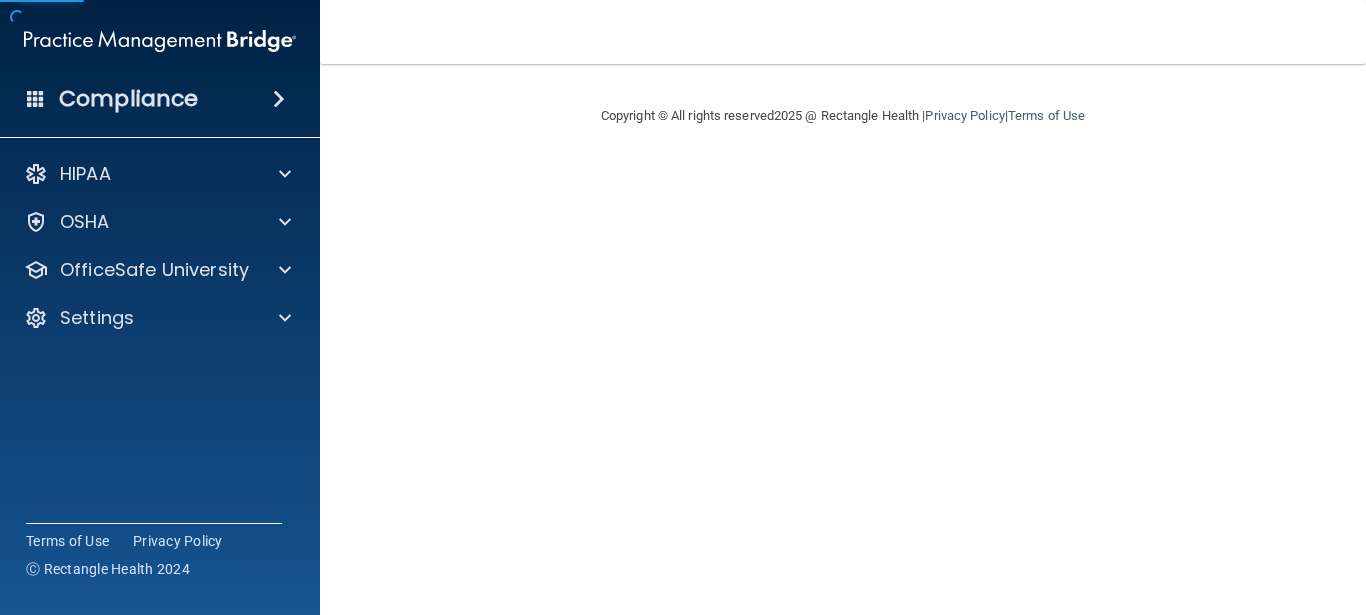 scroll, scrollTop: 0, scrollLeft: 0, axis: both 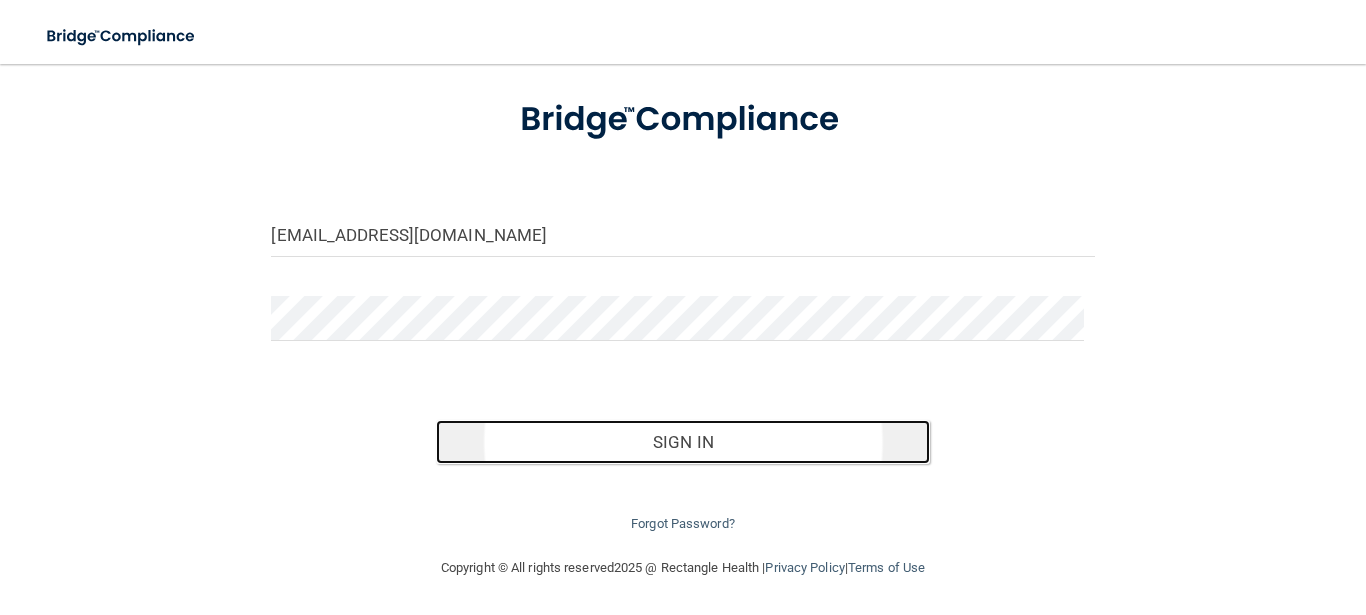 click on "Sign In" at bounding box center [683, 442] 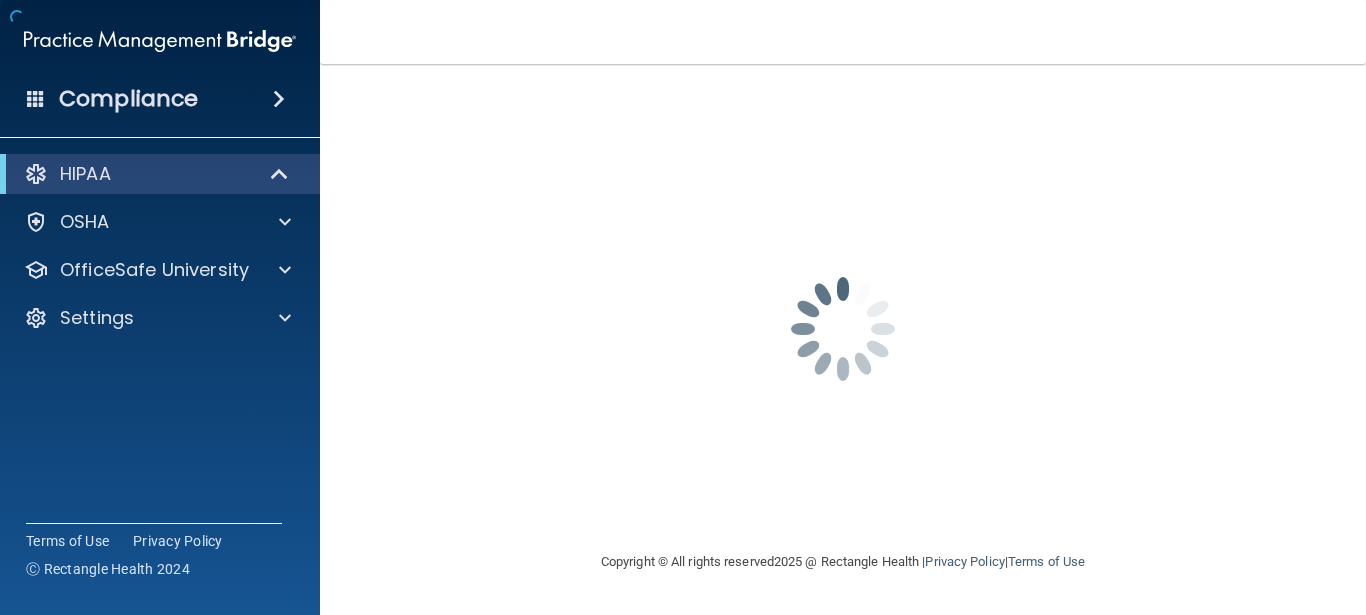scroll, scrollTop: 0, scrollLeft: 0, axis: both 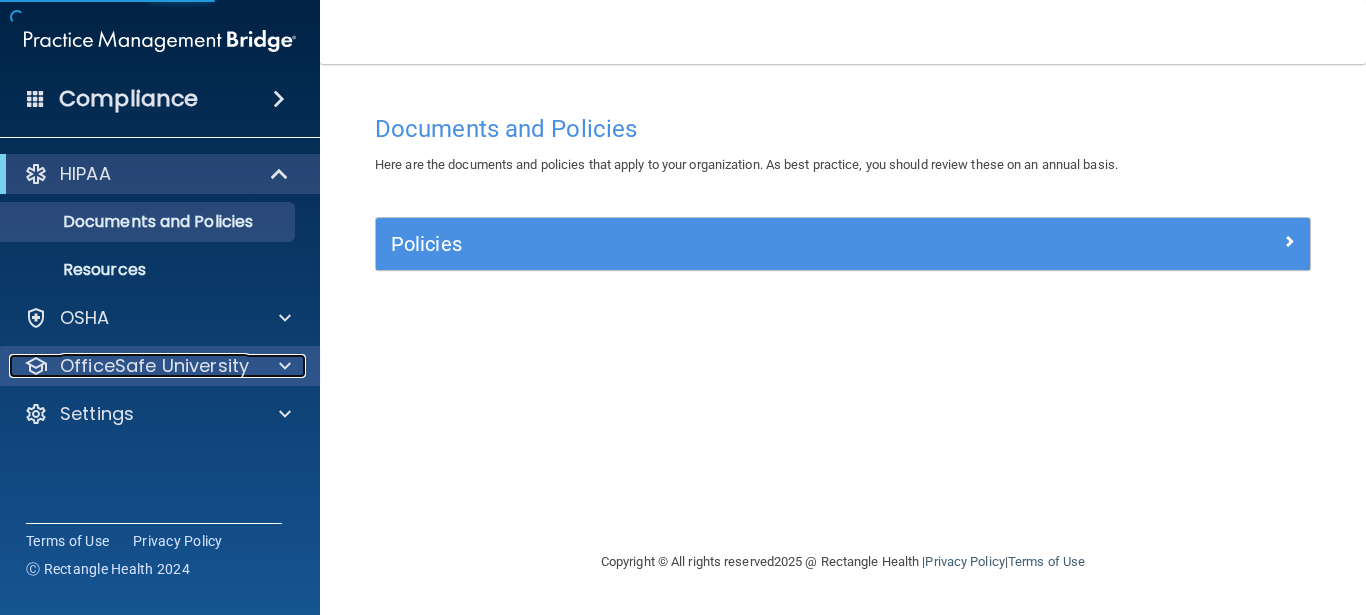 click at bounding box center [282, 366] 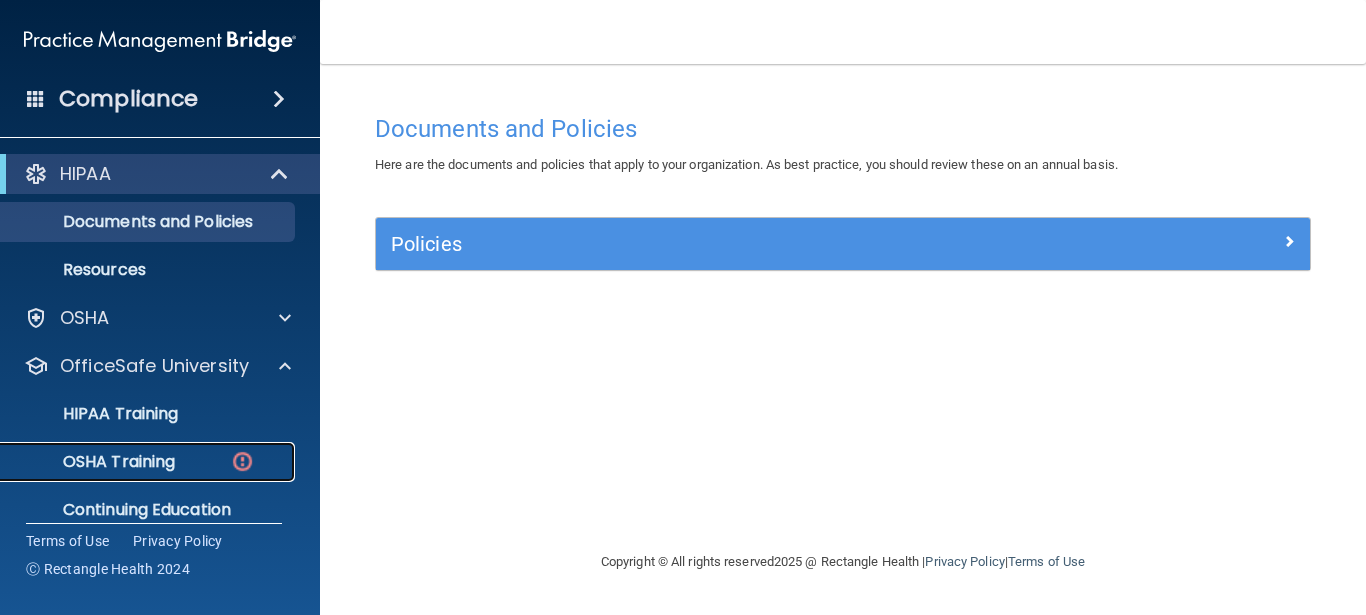 click on "OSHA Training" at bounding box center [94, 462] 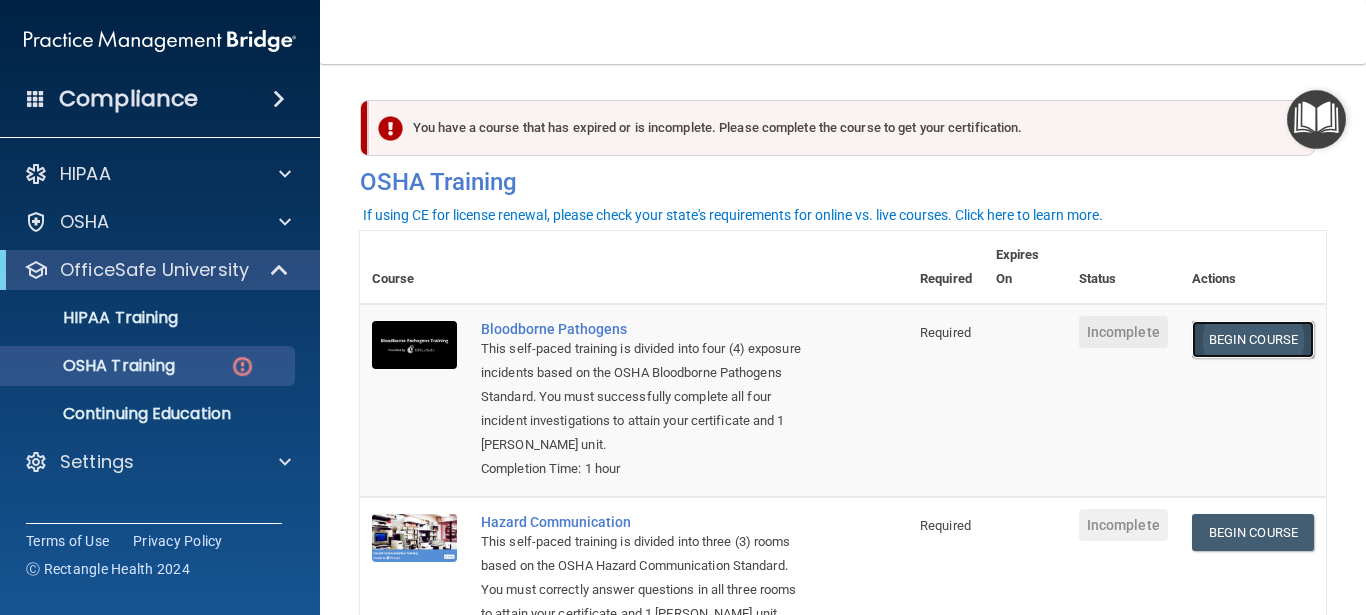 click on "Begin Course" at bounding box center (1253, 339) 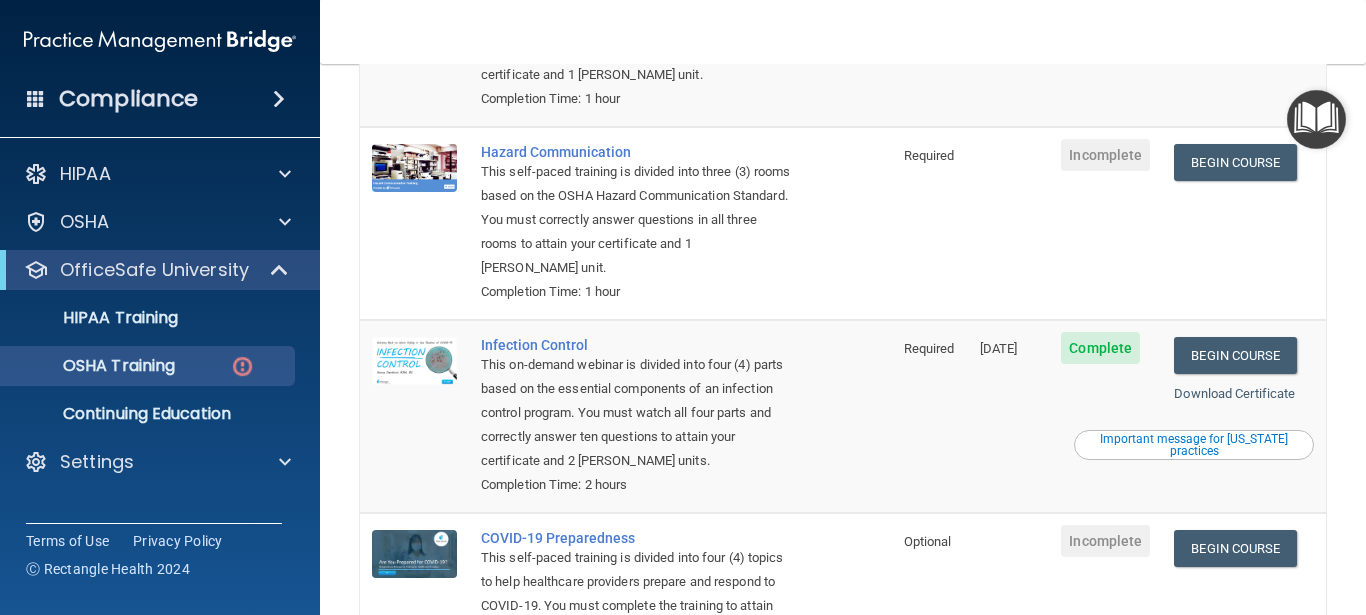 scroll, scrollTop: 270, scrollLeft: 0, axis: vertical 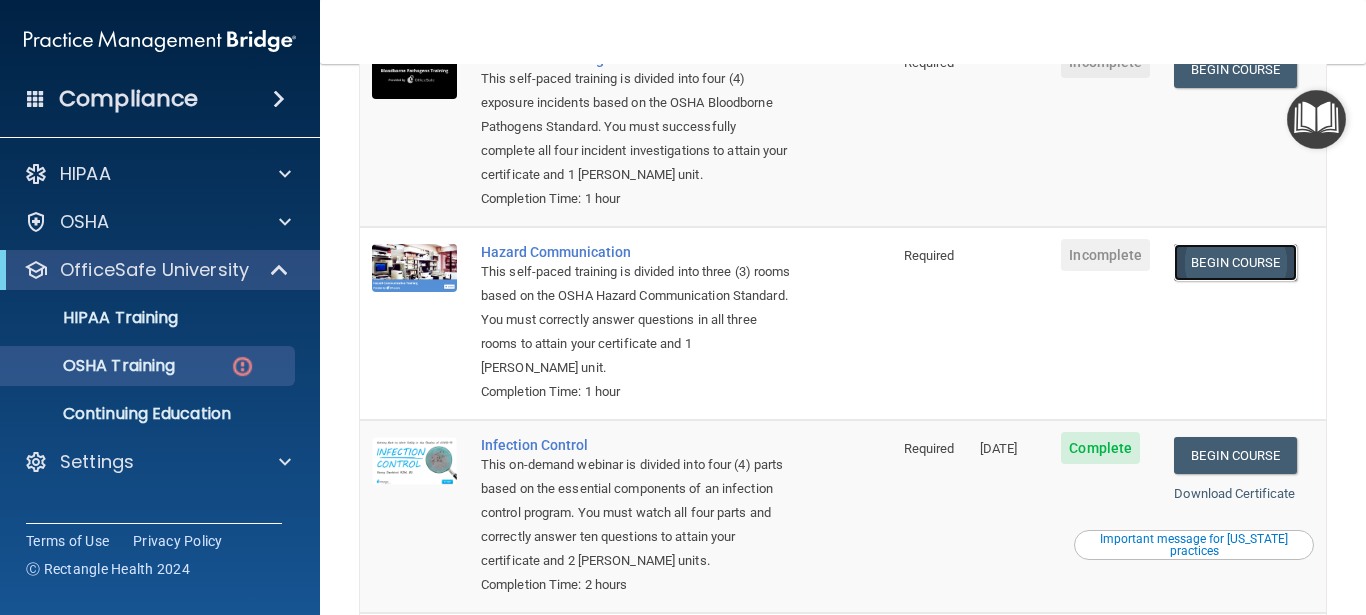 click on "Begin Course" at bounding box center [1235, 262] 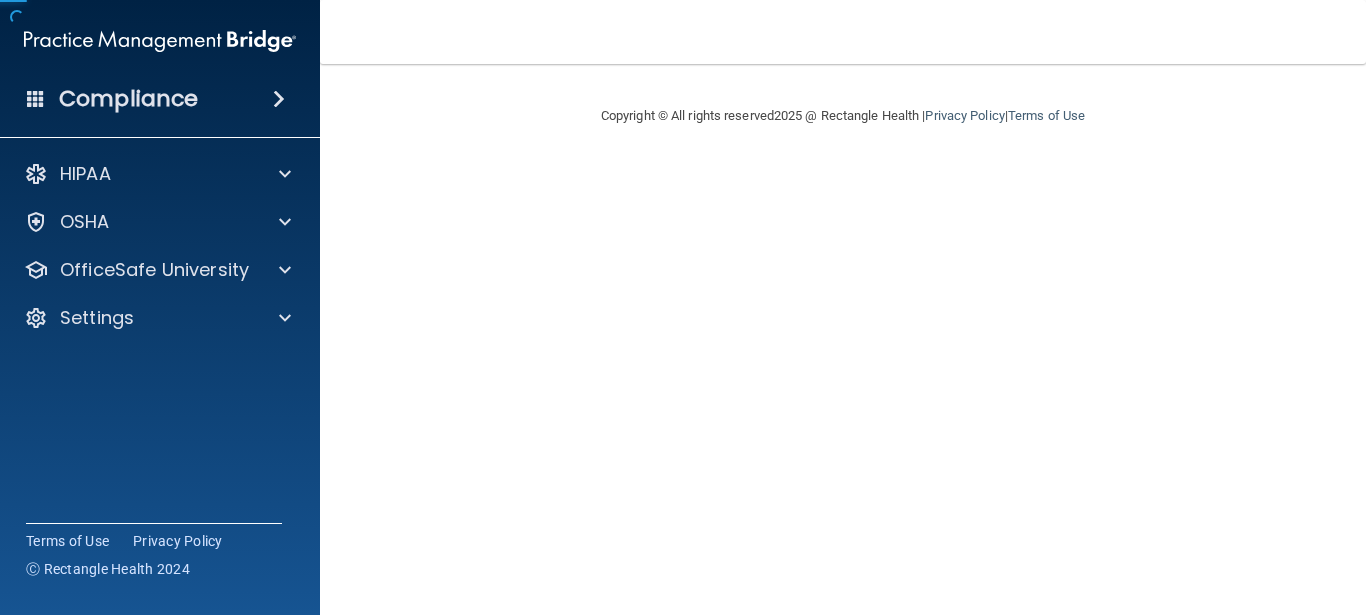 scroll, scrollTop: 0, scrollLeft: 0, axis: both 